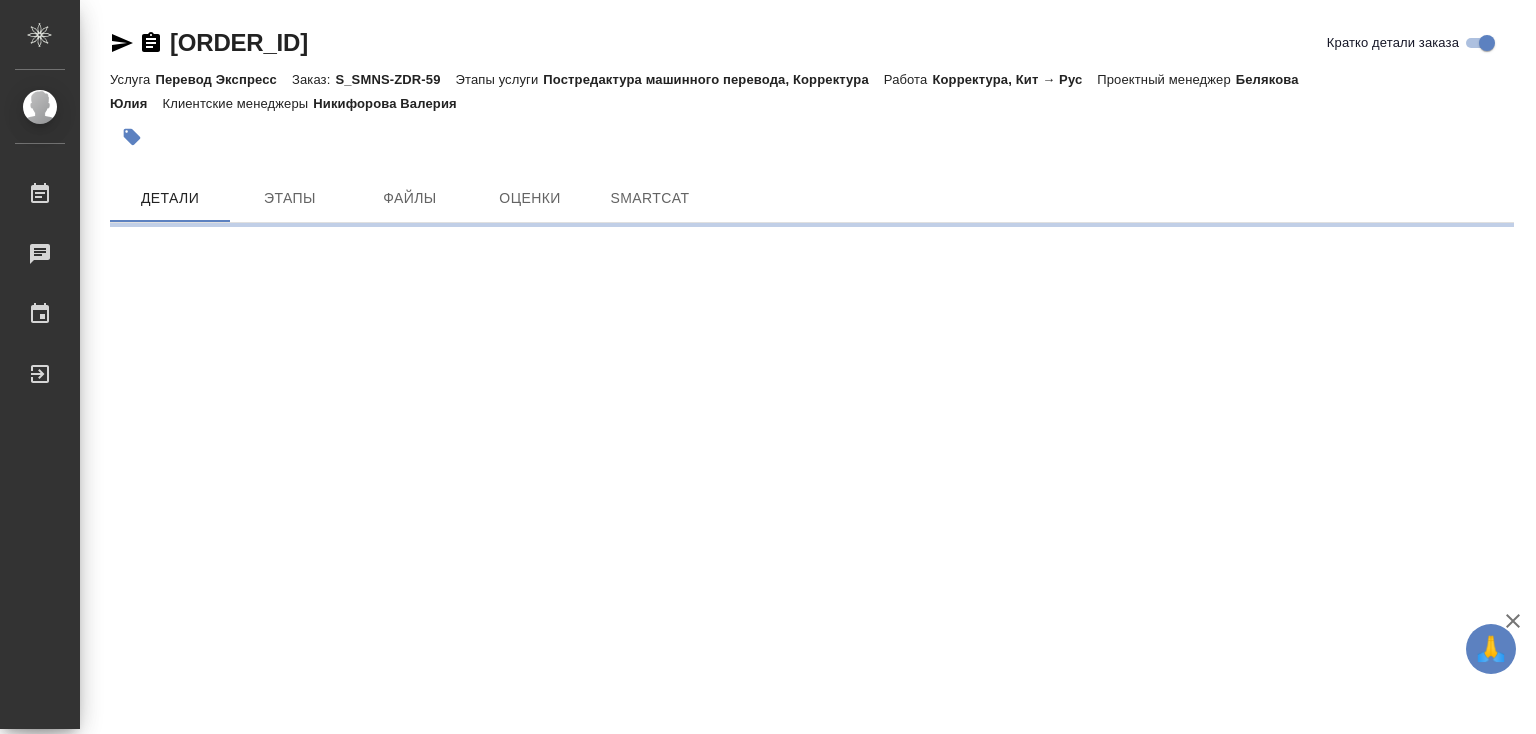 scroll, scrollTop: 0, scrollLeft: 0, axis: both 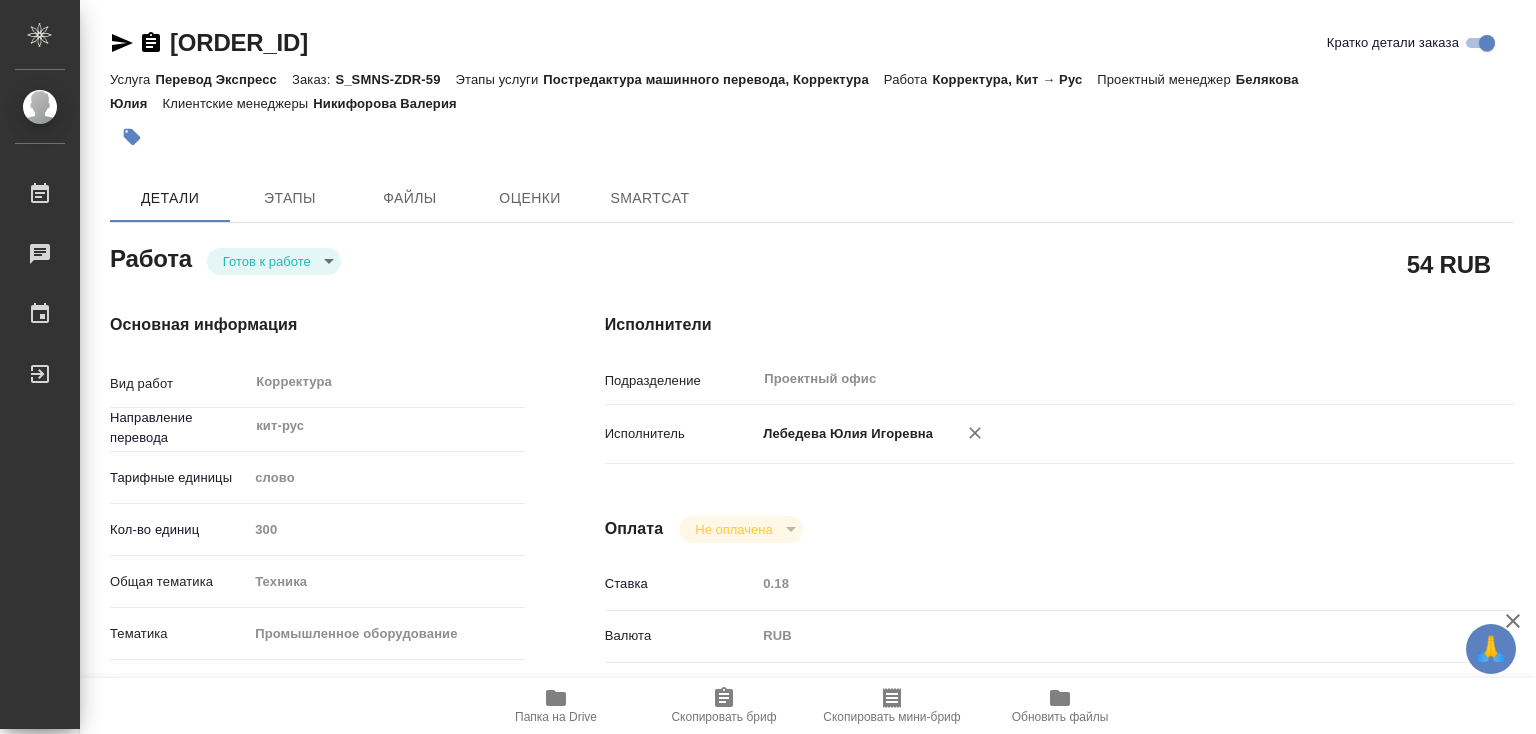 type on "x" 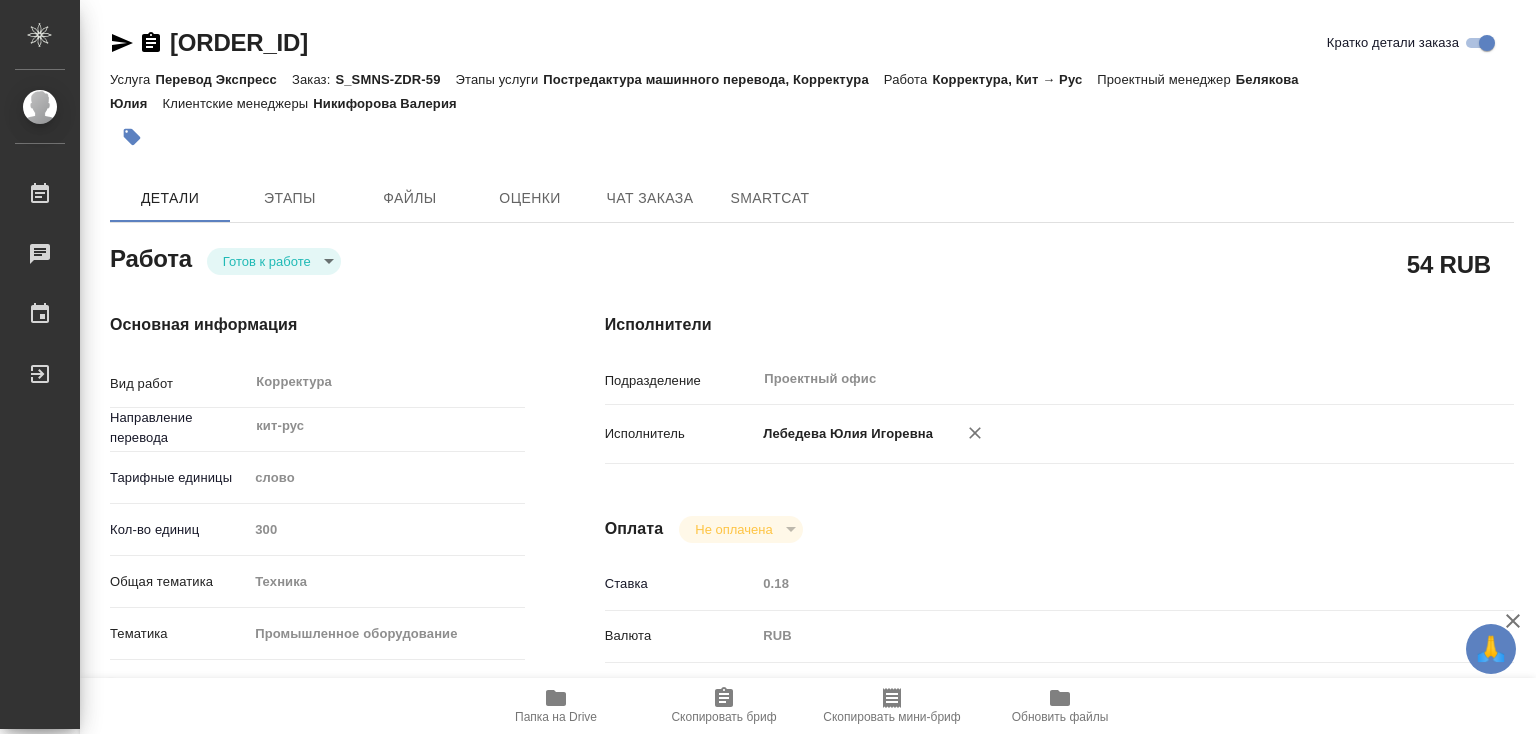 type on "x" 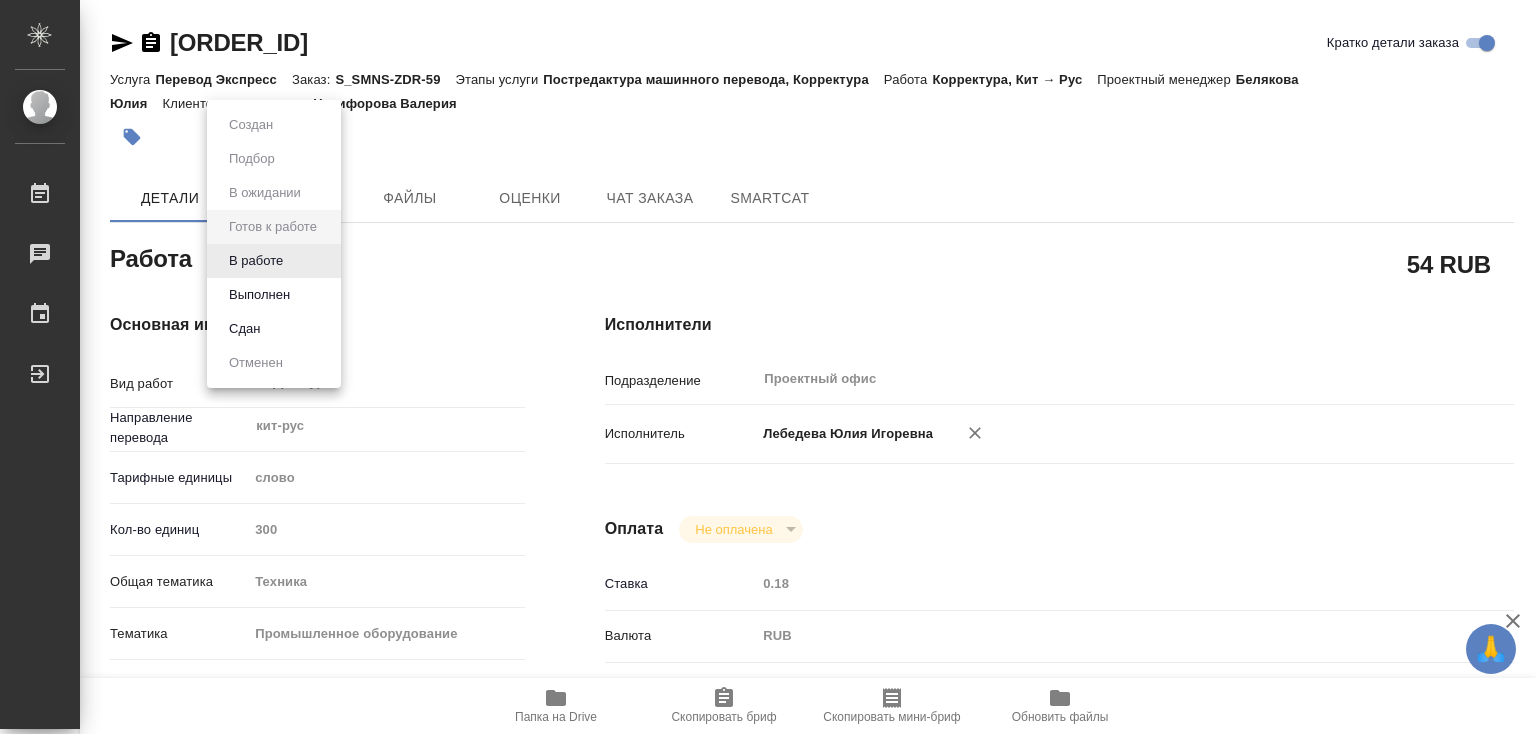 click on "🙏 .cls-1
fill:#fff;
AWATERA [LAST] [FIRST] [EMAIL] Работы Чаты График Выйти [ORDER_ID] Кратко детали заказа Услуга Перевод Экспресс Заказ: [ORDER_ID] Этапы услуги Постредактура машинного перевода, Корректура Работа Корректура, Кит → Рус Проектный менеджер [LAST] [FIRST] Клиентские менеджеры [LAST] [FIRST] Детали Этапы Файлы Оценки Чат заказа SmartCat Работа Готов к работе readyForWork 54 RUB Основная информация Вид работ Корректура x ​ Направление перевода кит-рус ​ Тарифные единицы слово 5a8b1489cc6b4906c91bfd90 Кол-во единиц 300 Общая тематика Техника tech Тематика ​ 0.18" at bounding box center [768, 367] 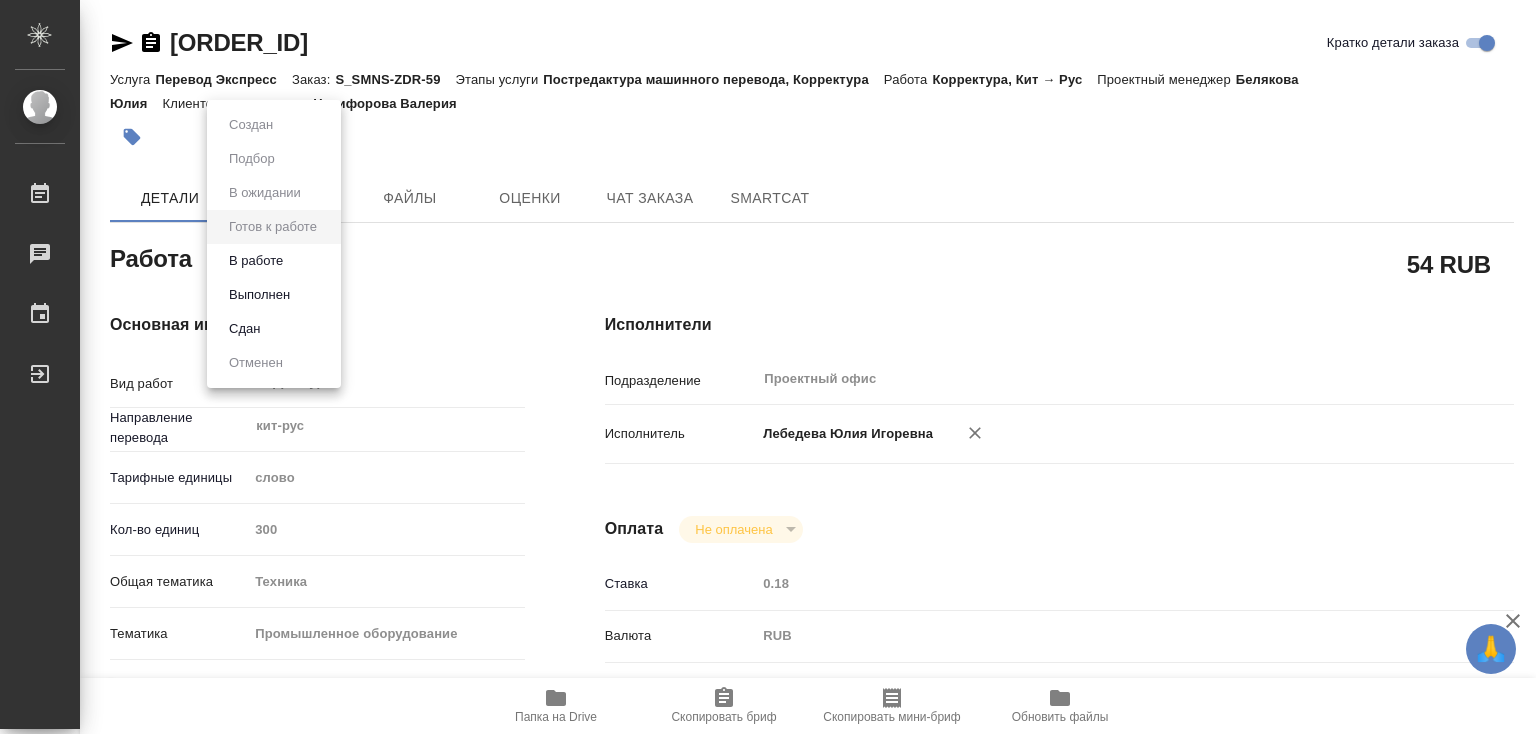 click on "В работе" at bounding box center (274, 261) 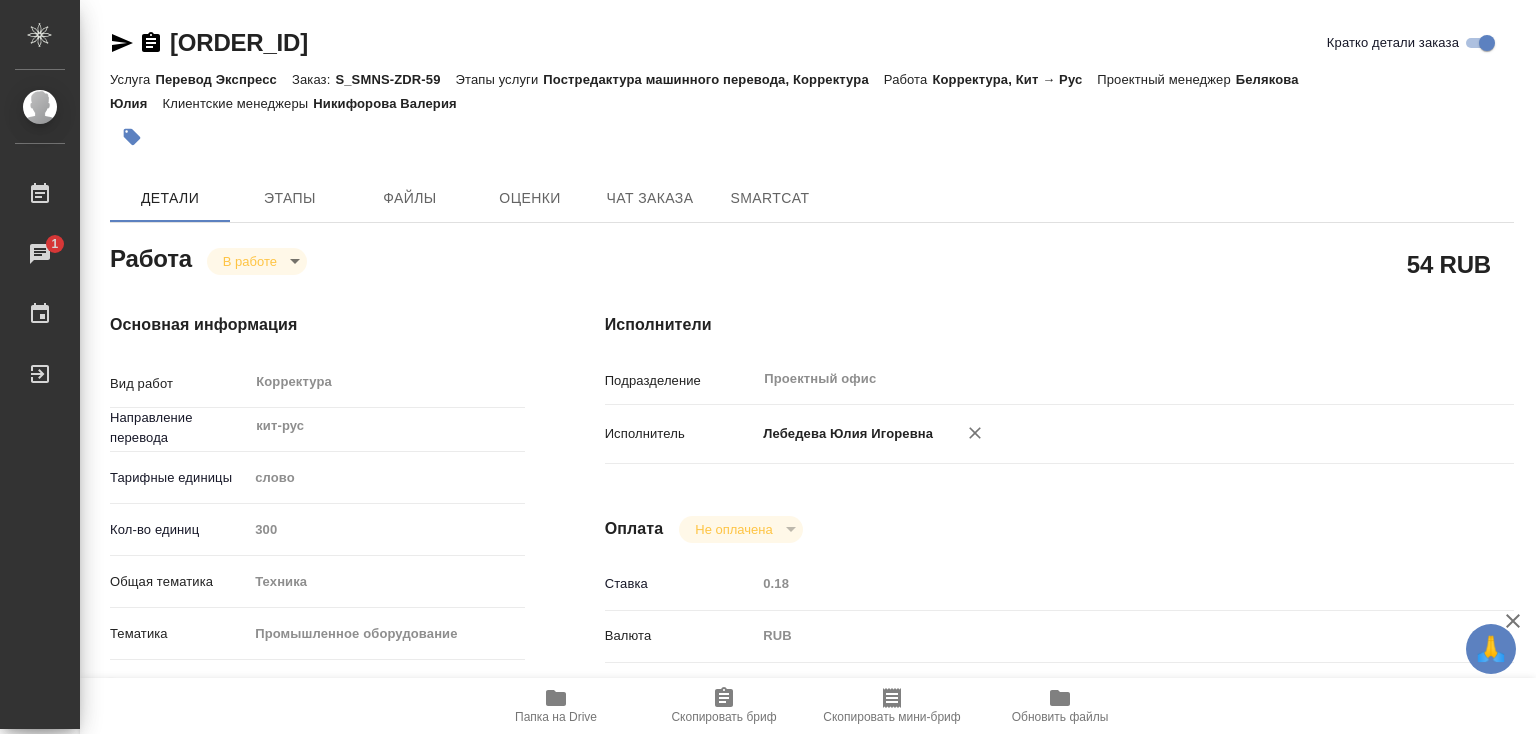 type on "x" 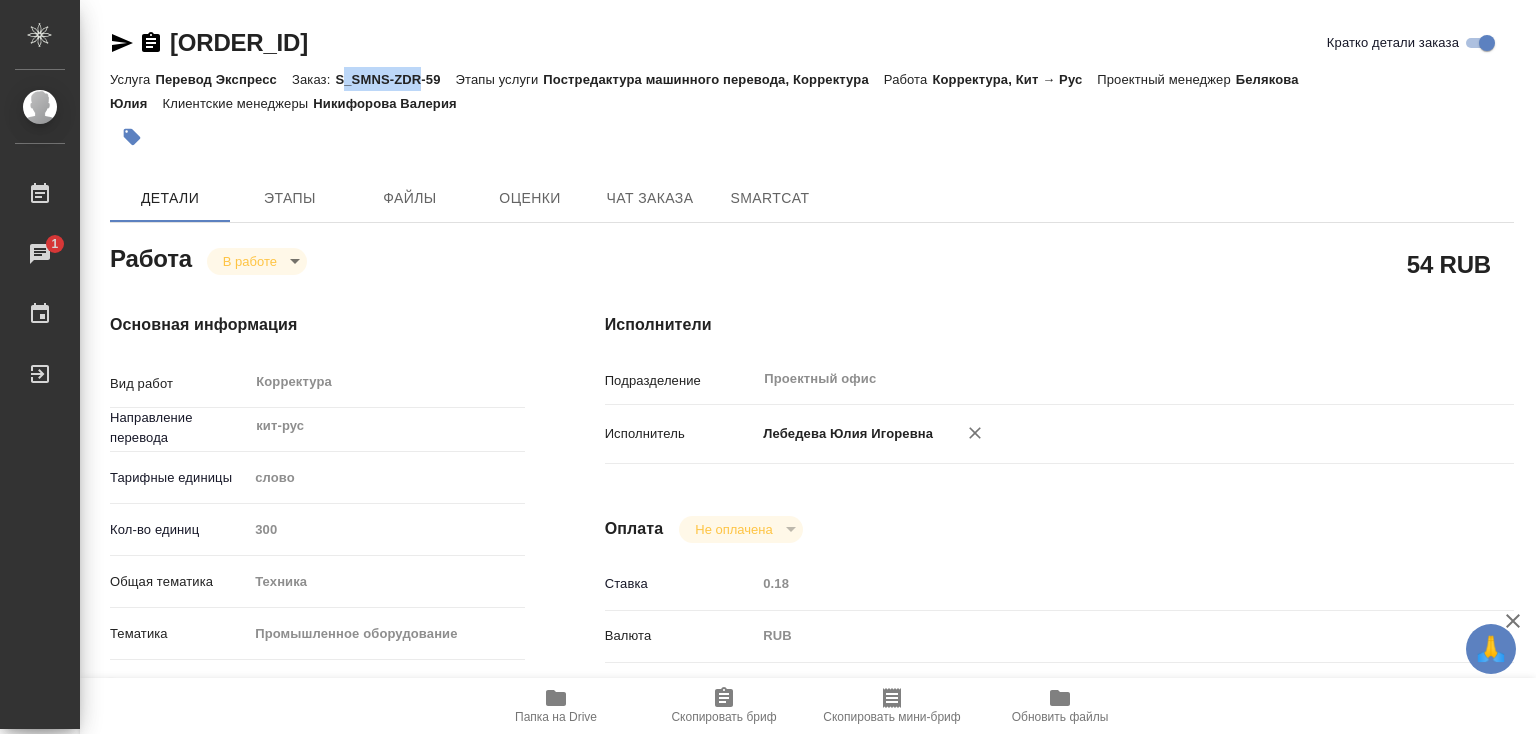type on "x" 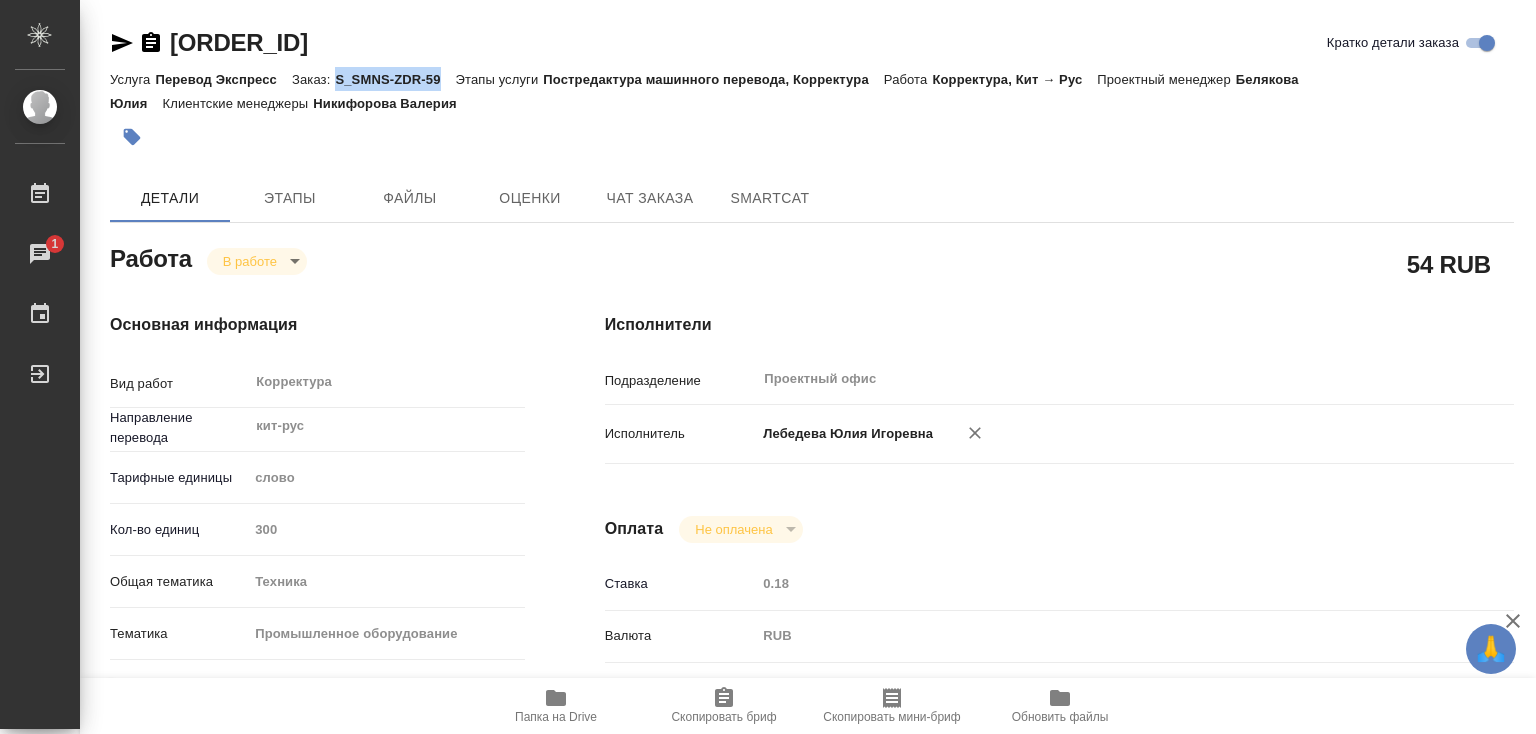 drag, startPoint x: 335, startPoint y: 79, endPoint x: 432, endPoint y: 77, distance: 97.020615 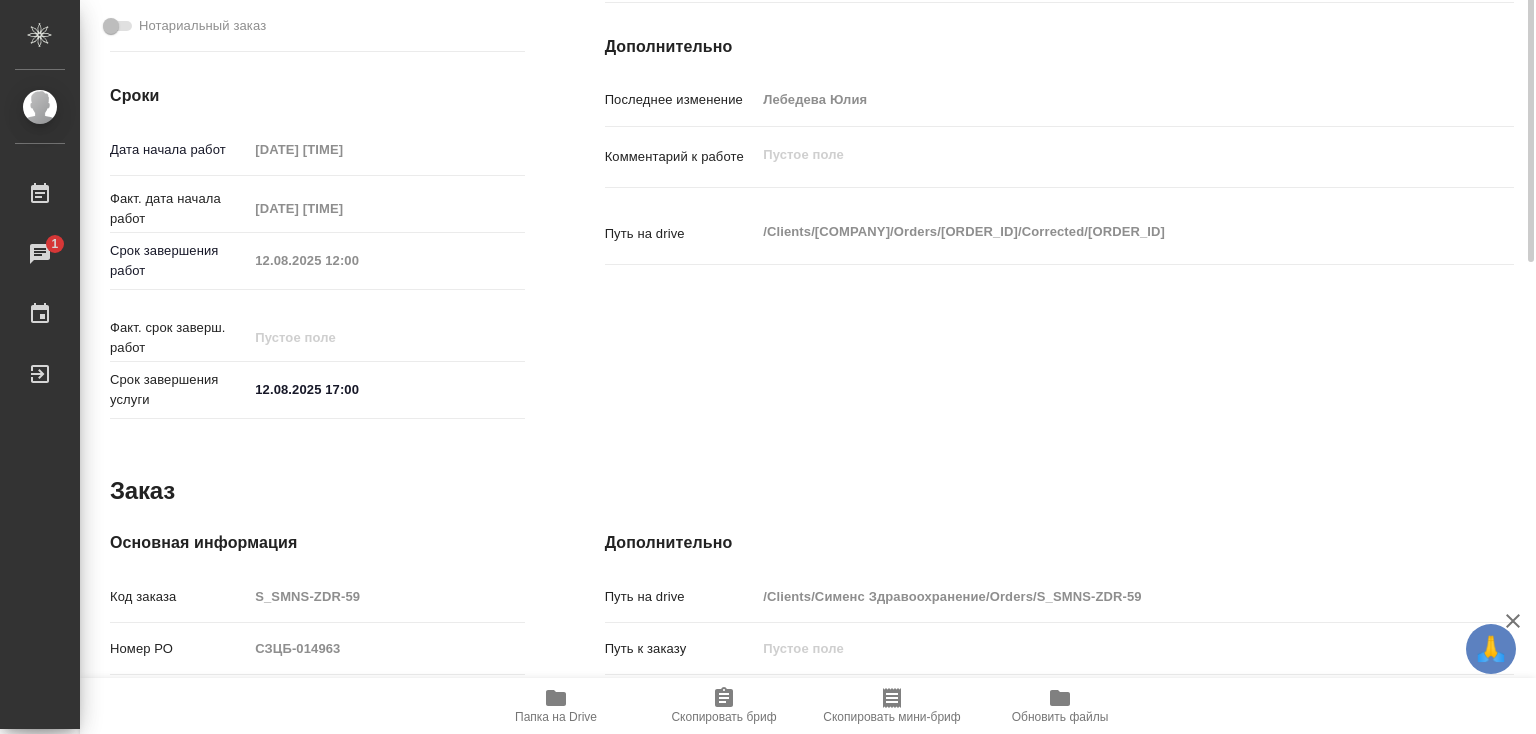 scroll, scrollTop: 0, scrollLeft: 0, axis: both 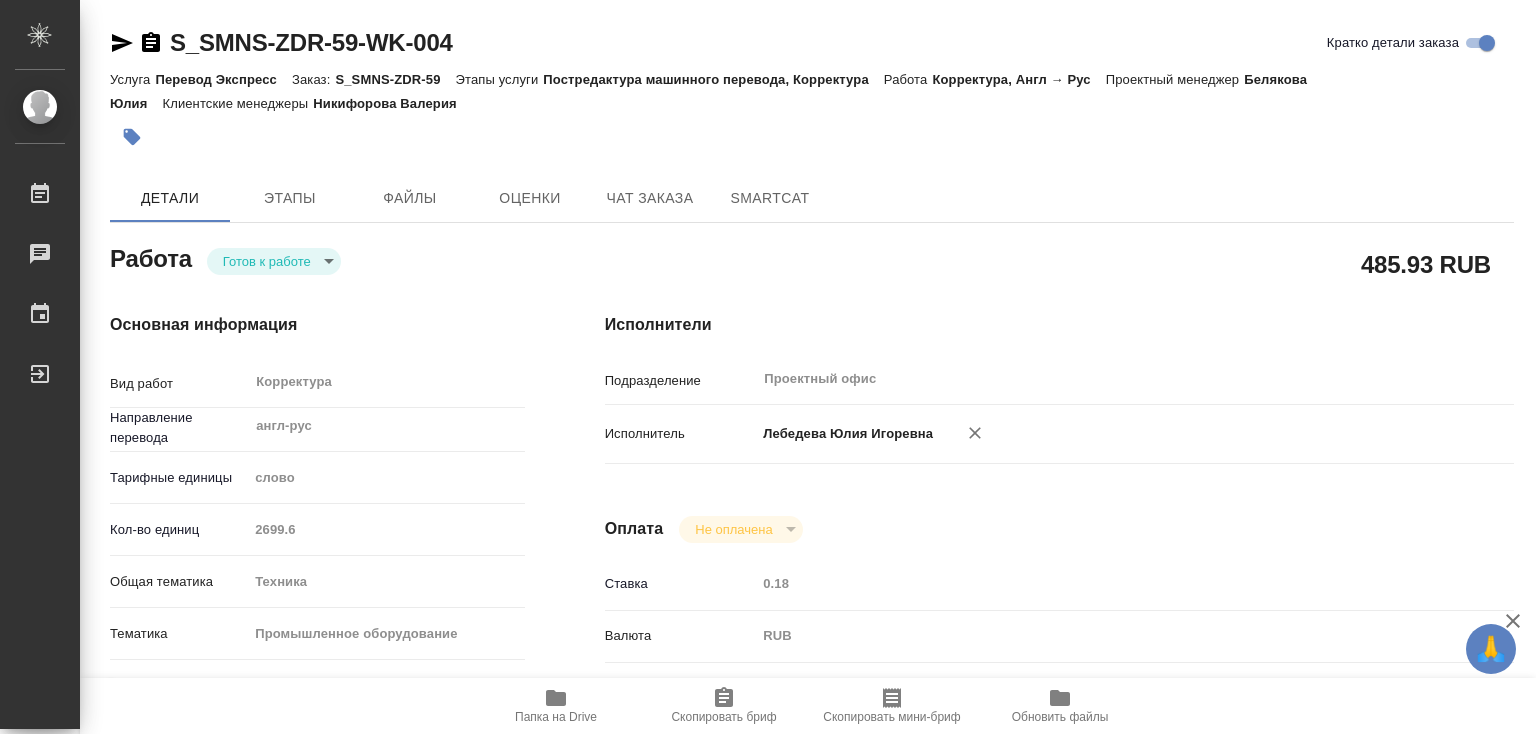 type on "x" 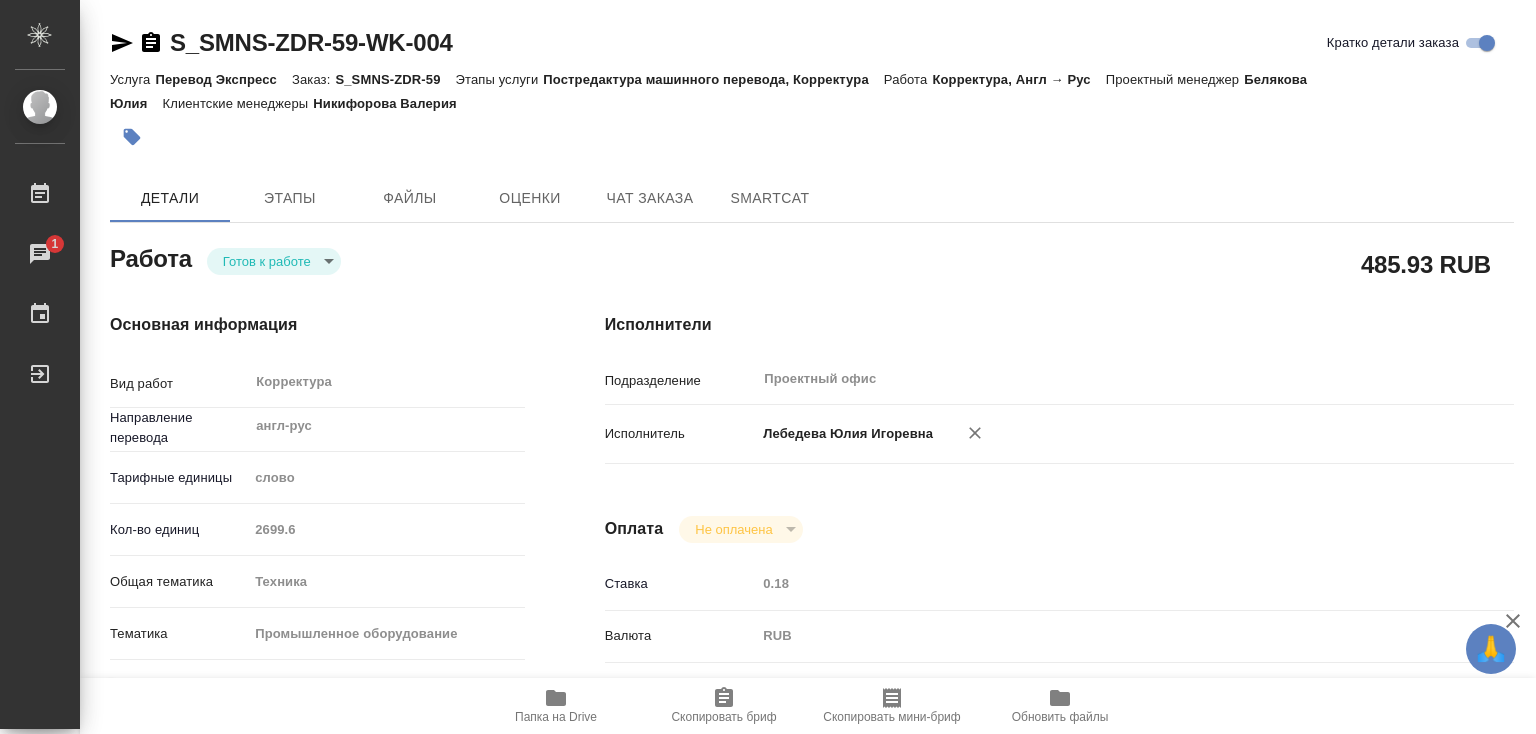scroll, scrollTop: 0, scrollLeft: 0, axis: both 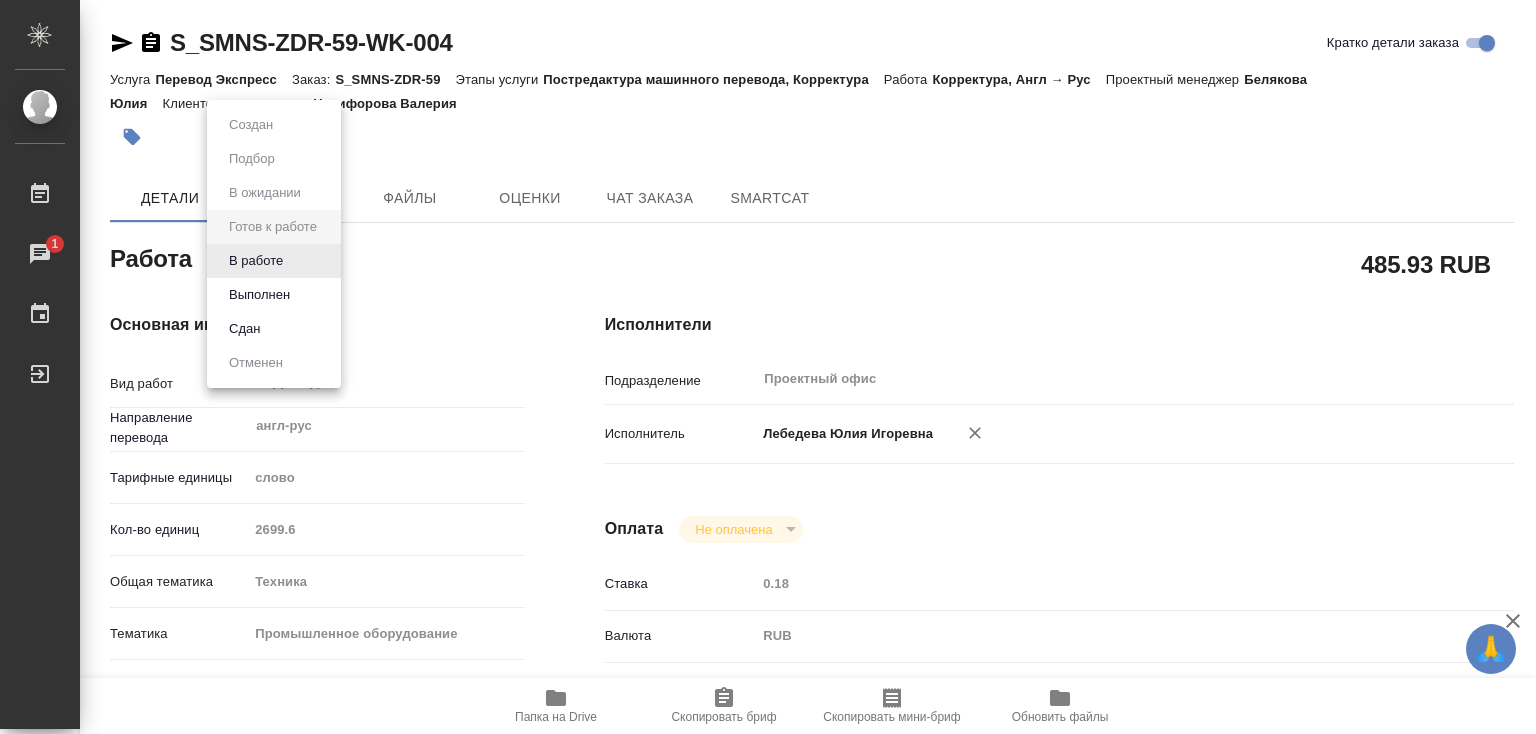 click on "🙏 .cls-1
fill:#fff;
AWATERA Лебедева Юлия y.lebedeva Работы 1 Чаты График Выйти S_SMNS-ZDR-59-WK-004 Кратко детали заказа Услуга Перевод Экспресс Заказ: S_SMNS-ZDR-59 Этапы услуги Постредактура машинного перевода, Корректура Работа Корректура, Англ → Рус Проектный менеджер Белякова Юлия Клиентские менеджеры Никифорова Валерия Детали Этапы Файлы Оценки Чат заказа SmartCat Работа Готов к работе readyForWork 485.93 RUB Основная информация Вид работ Корректура x ​ Направление перевода англ-рус ​ Тарифные единицы слово 5a8b1489cc6b4906c91bfd90 Кол-во единиц 2699.6 Общая тематика Техника tech Сроки x" at bounding box center [768, 367] 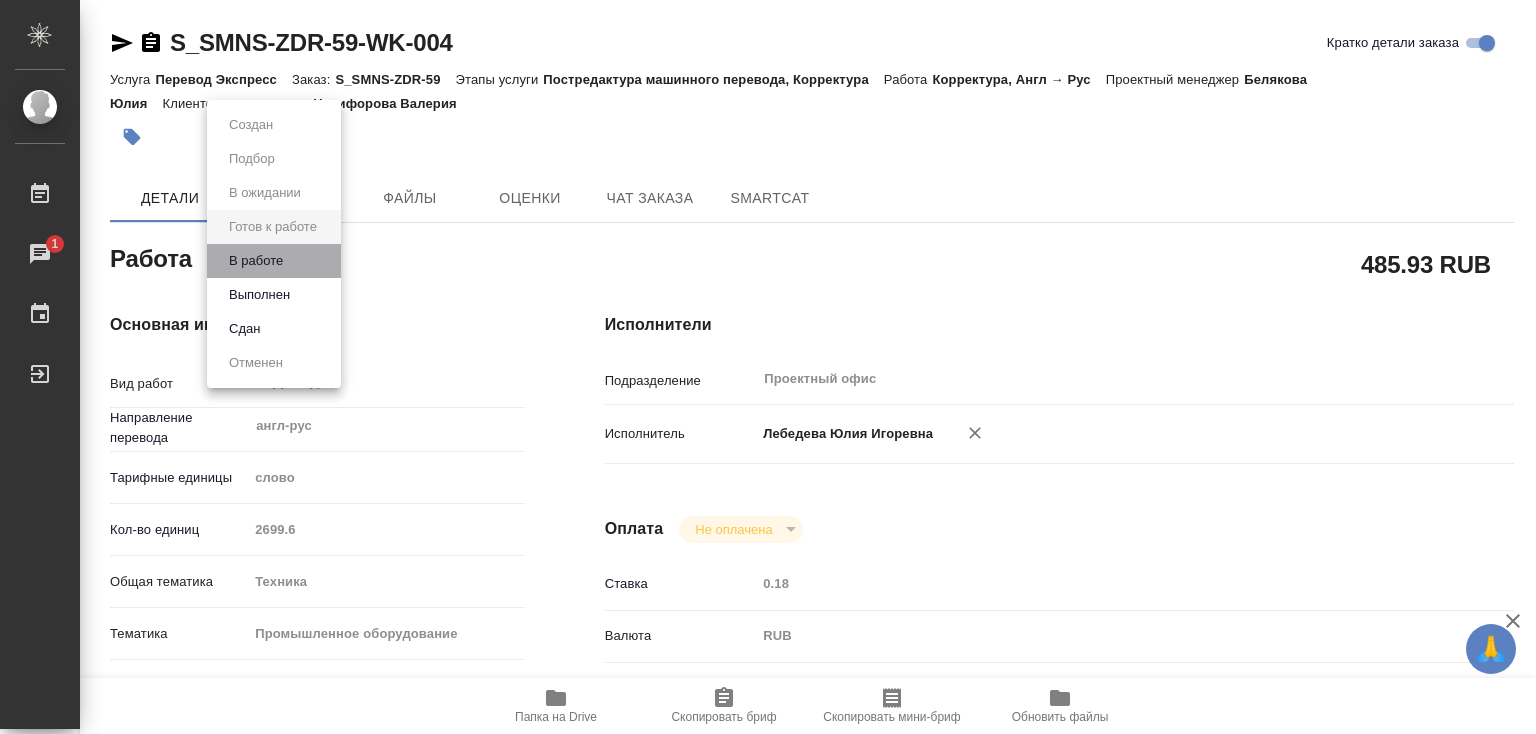 click on "В работе" at bounding box center (274, 261) 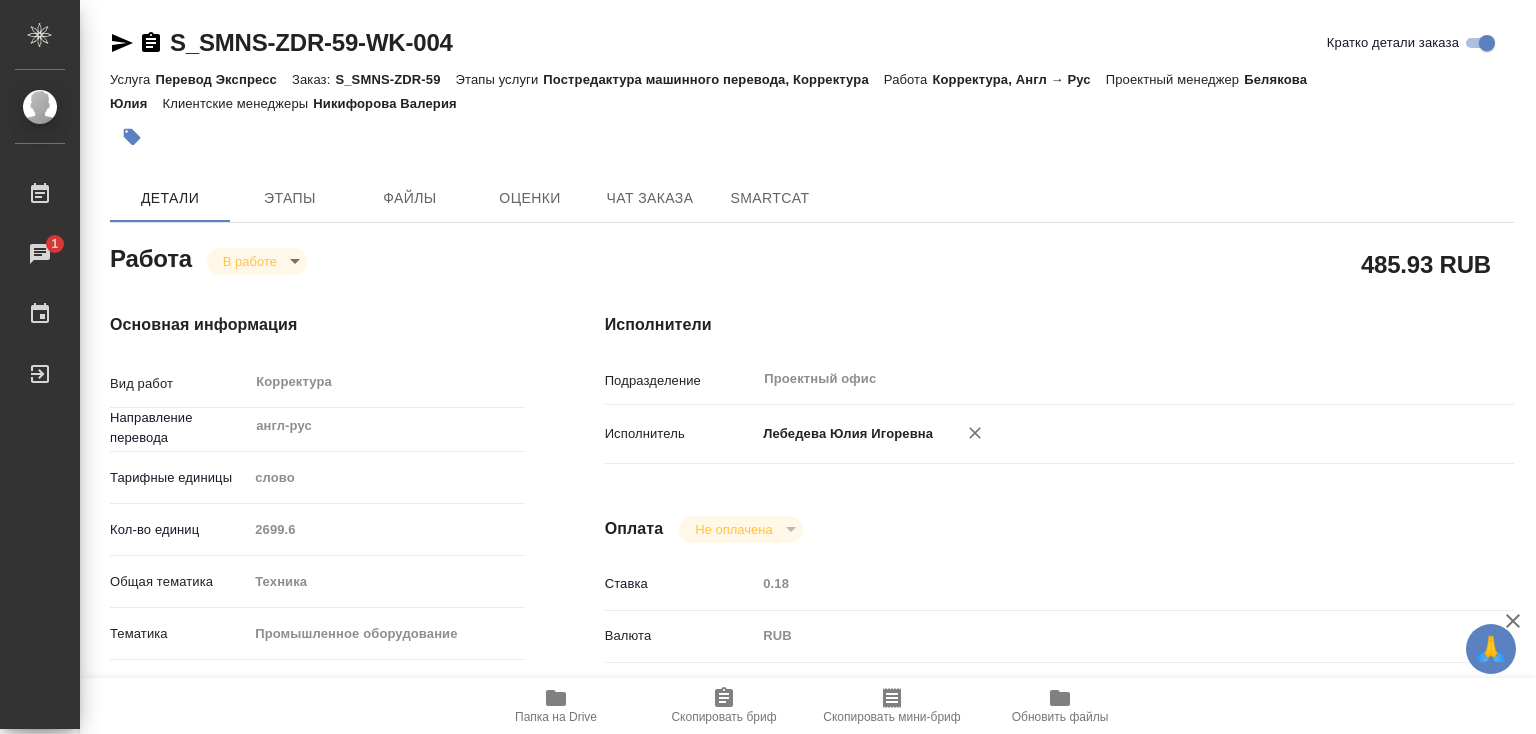 type on "x" 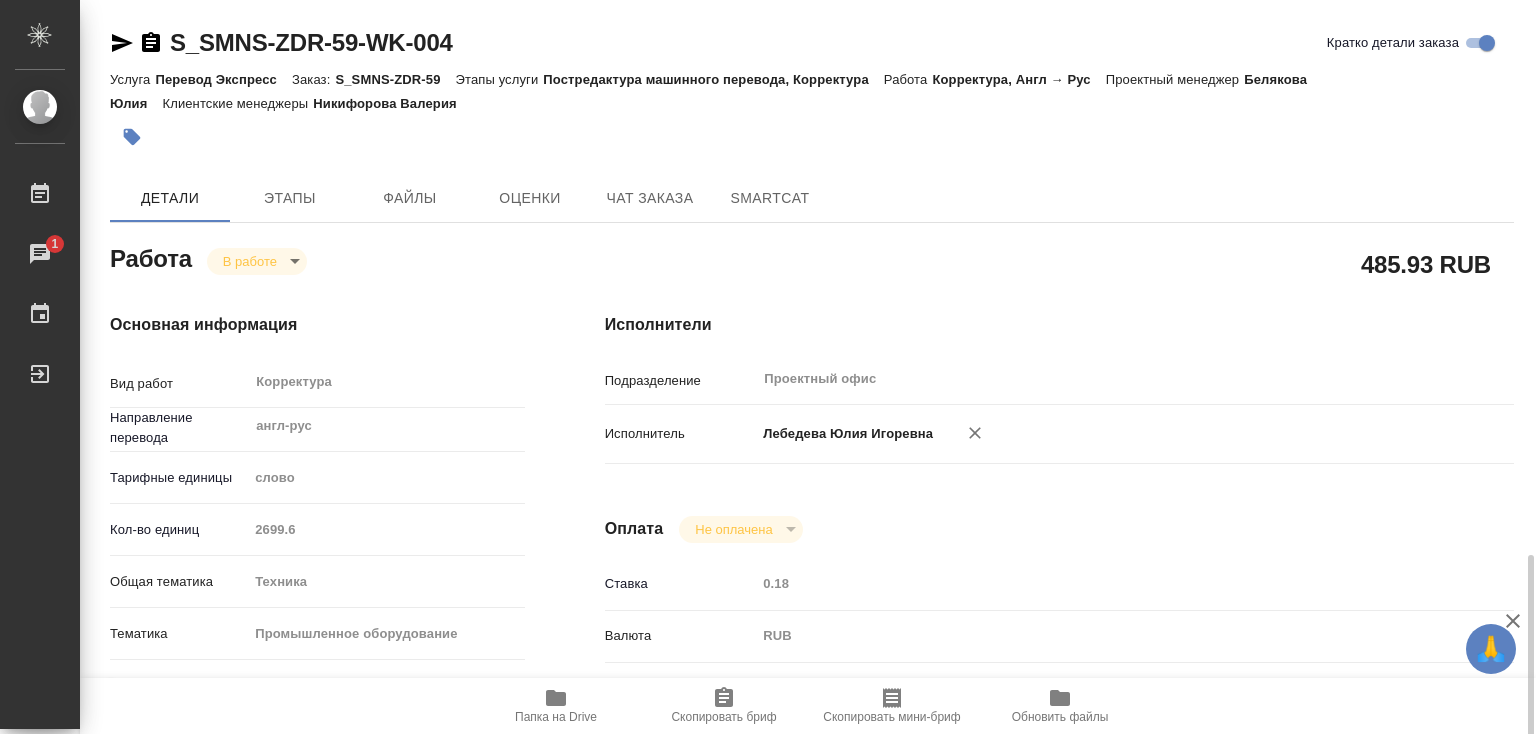 scroll, scrollTop: 500, scrollLeft: 0, axis: vertical 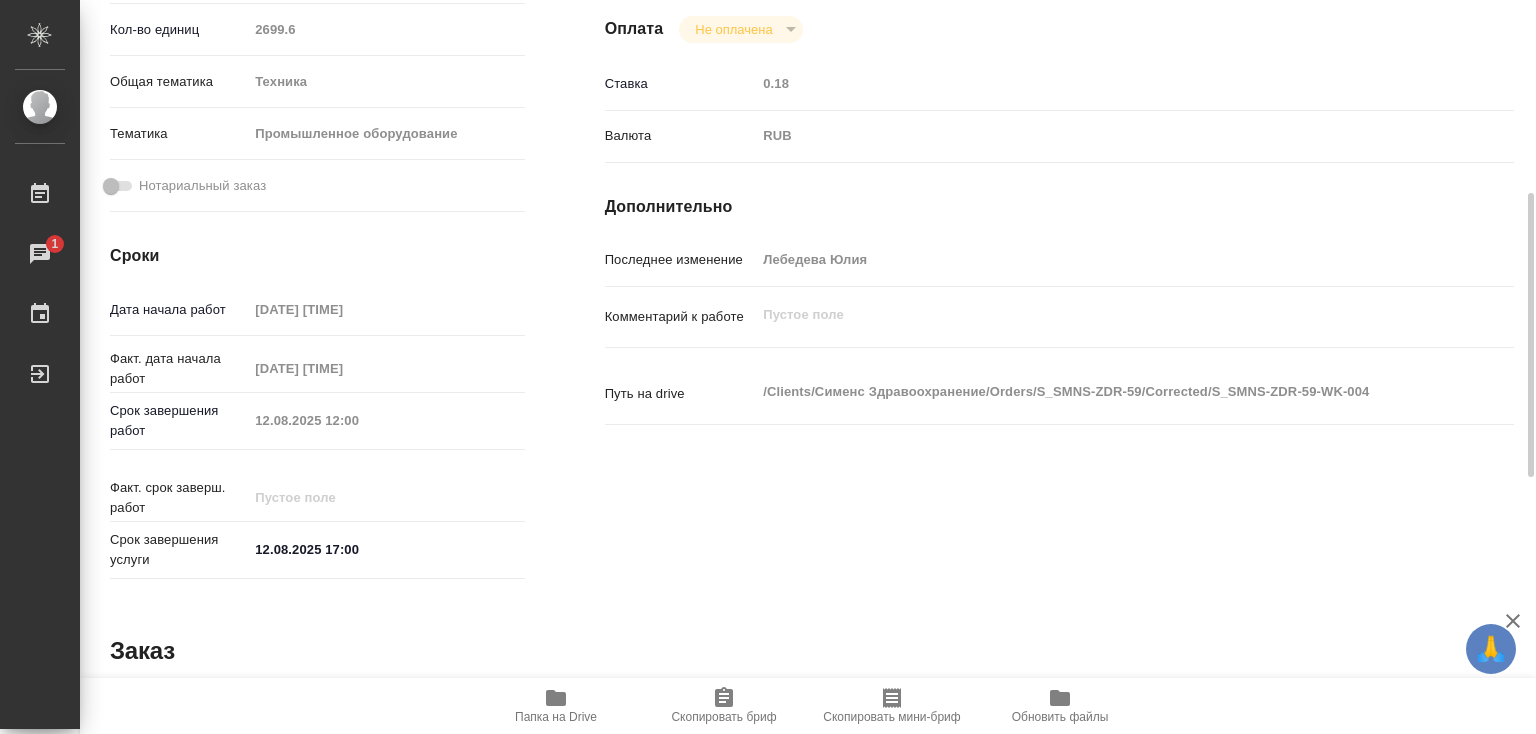 type on "x" 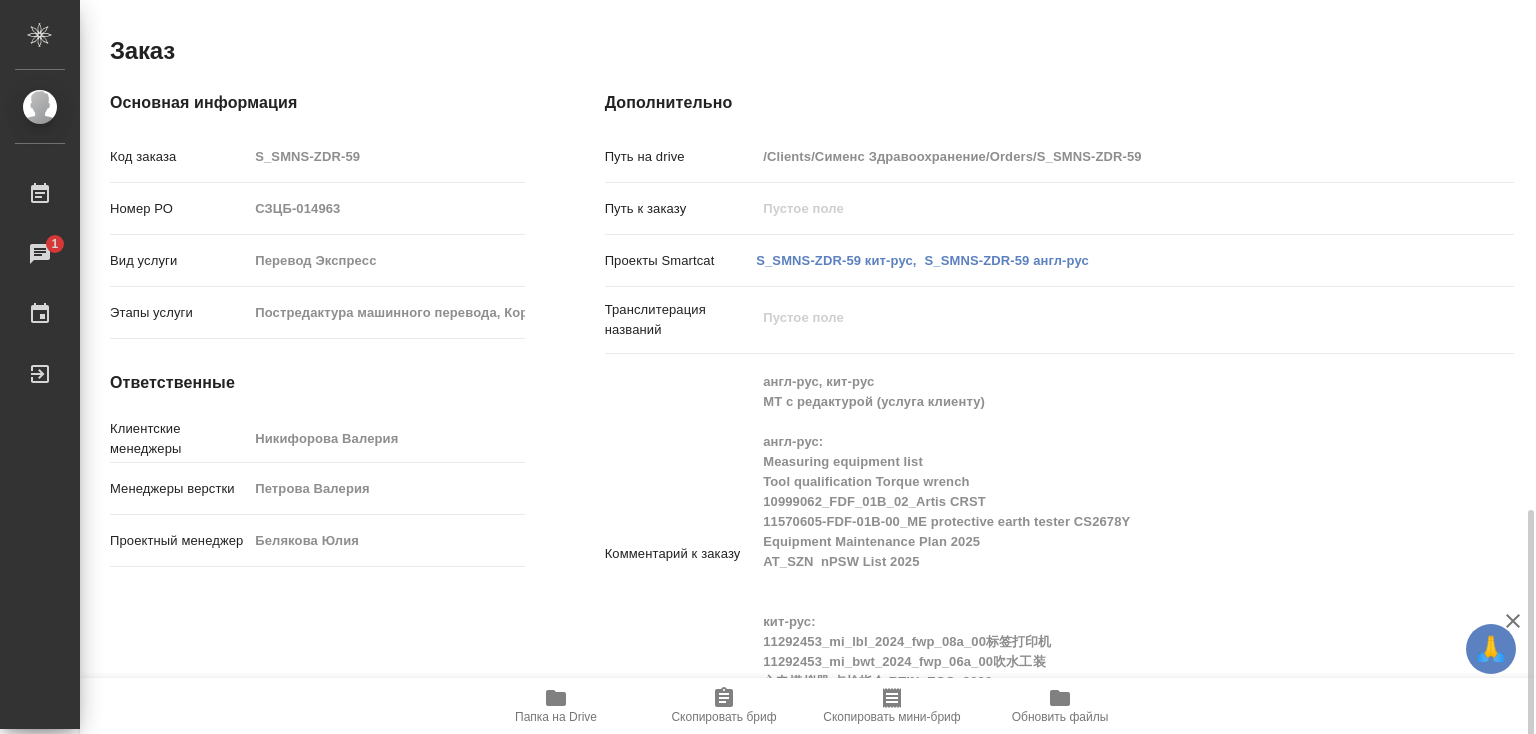 scroll, scrollTop: 1160, scrollLeft: 0, axis: vertical 